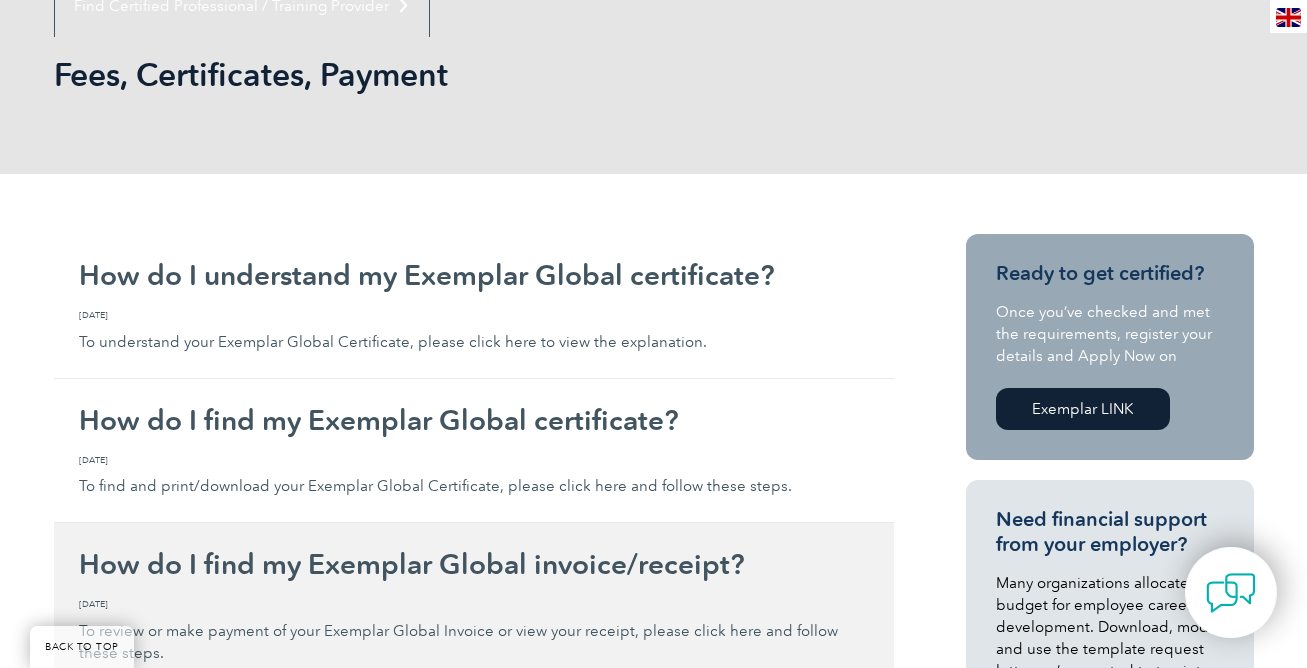 scroll, scrollTop: 270, scrollLeft: 0, axis: vertical 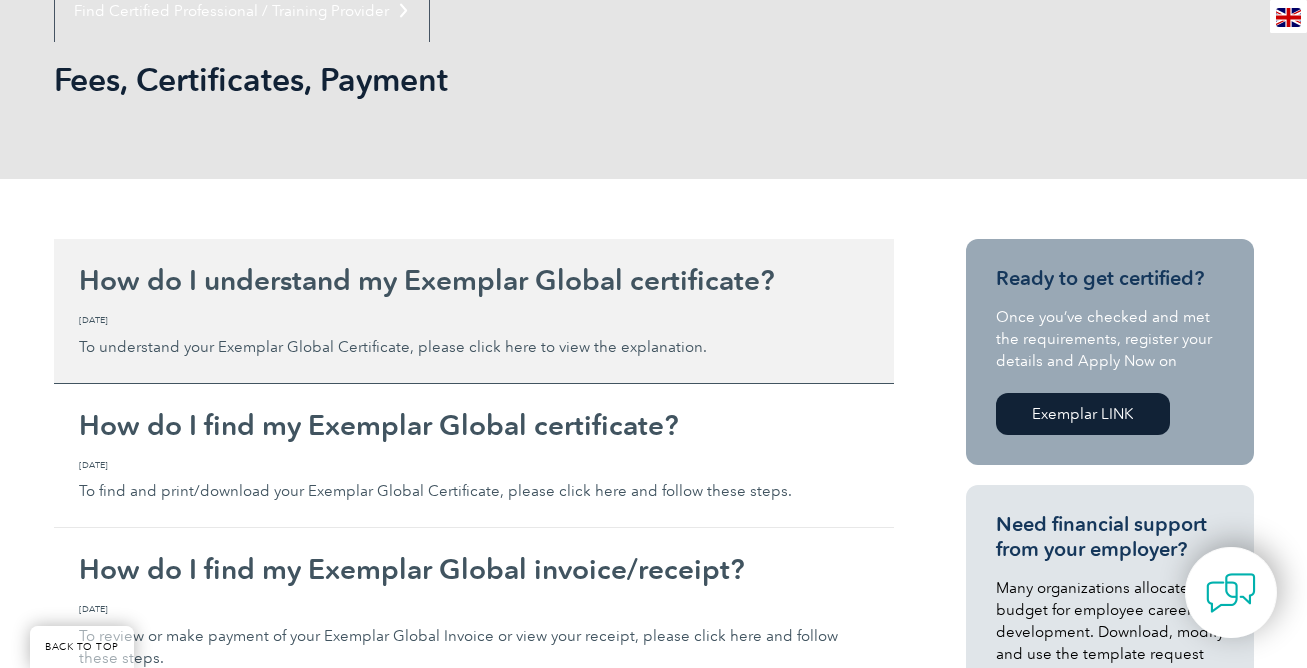 click on "How do I understand my Exemplar Global certificate?" at bounding box center (474, 280) 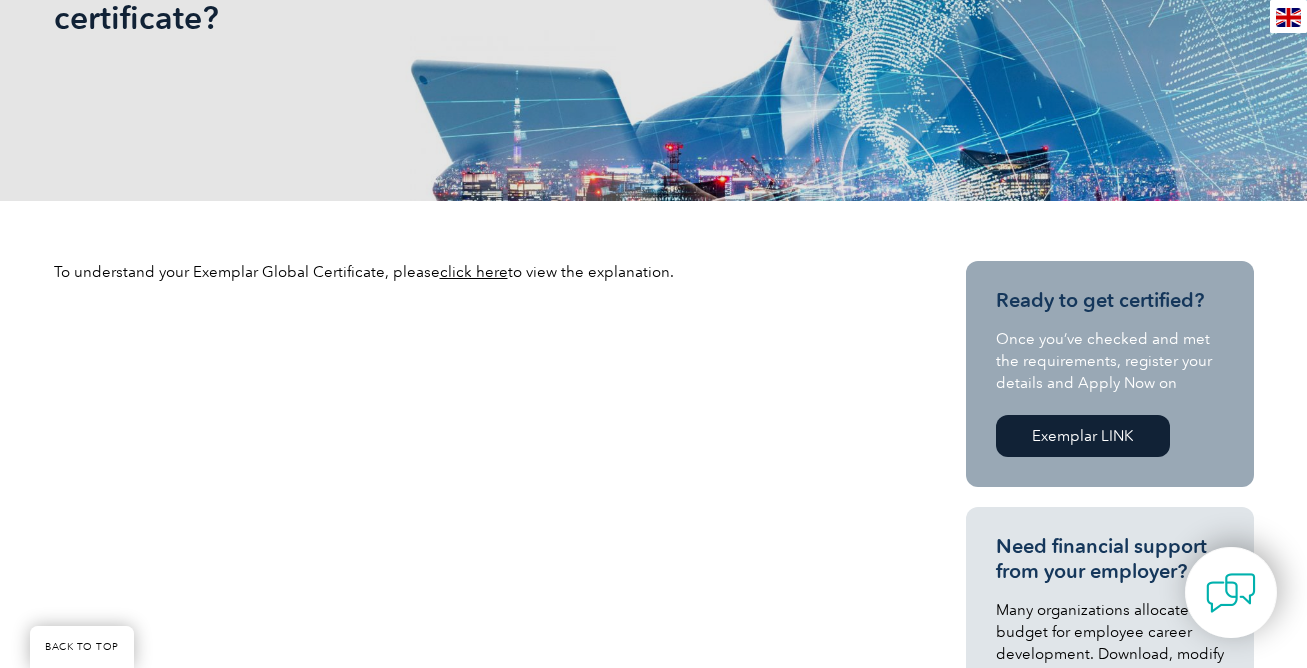 scroll, scrollTop: 409, scrollLeft: 0, axis: vertical 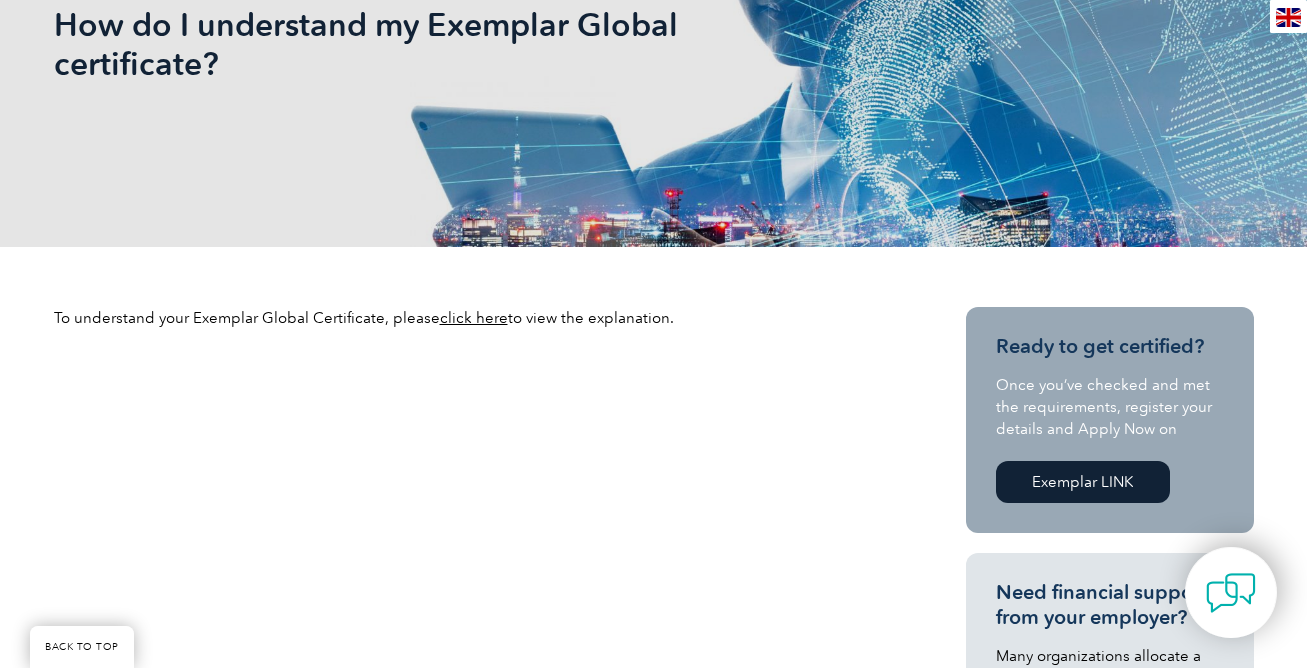 click on "click here" at bounding box center (474, 318) 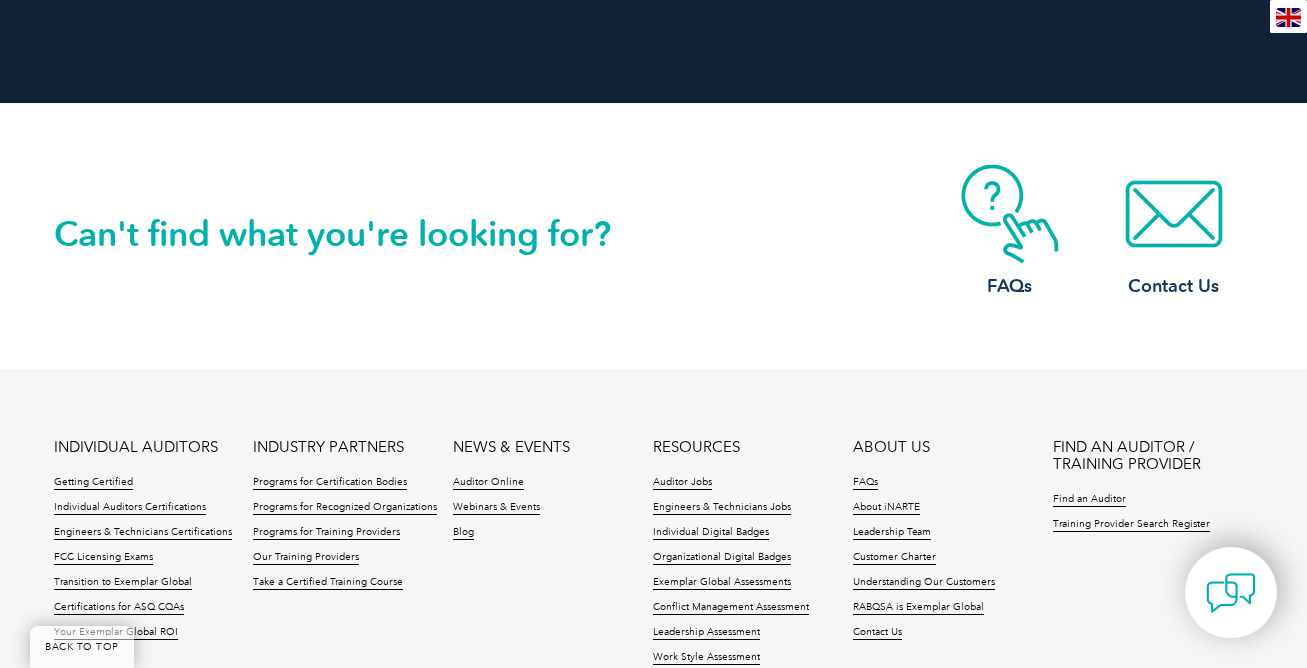 scroll, scrollTop: 2325, scrollLeft: 0, axis: vertical 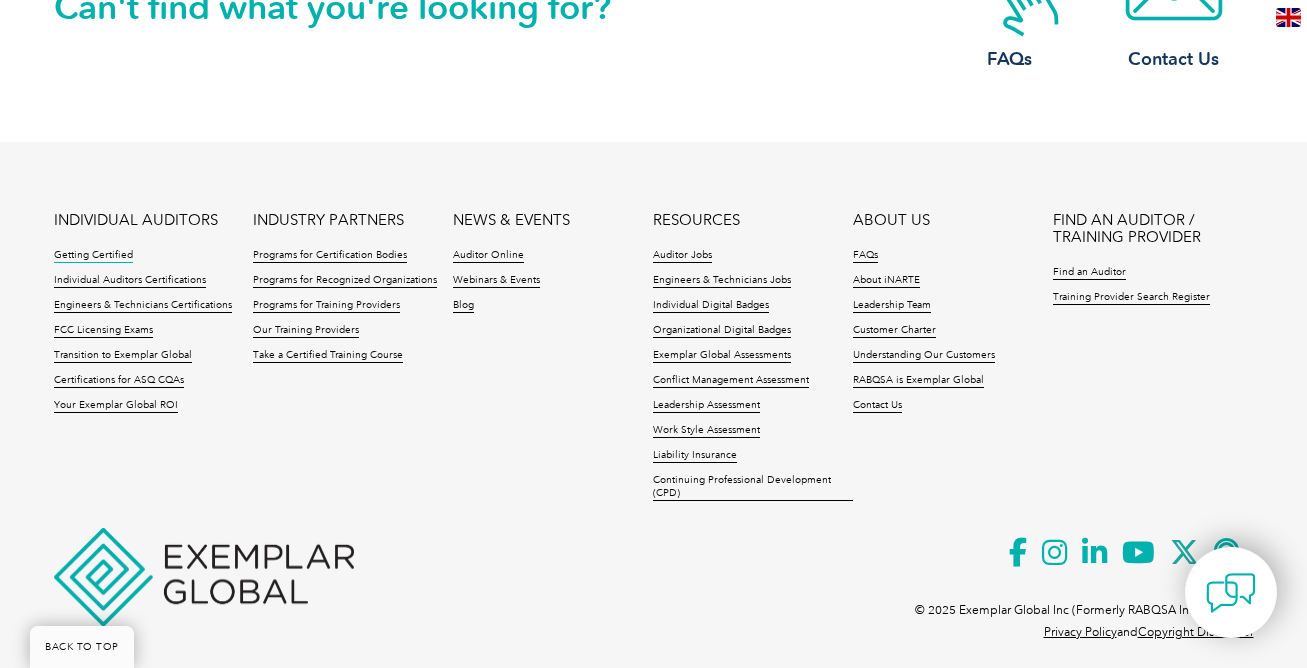 click on "Getting Certified" at bounding box center [93, 256] 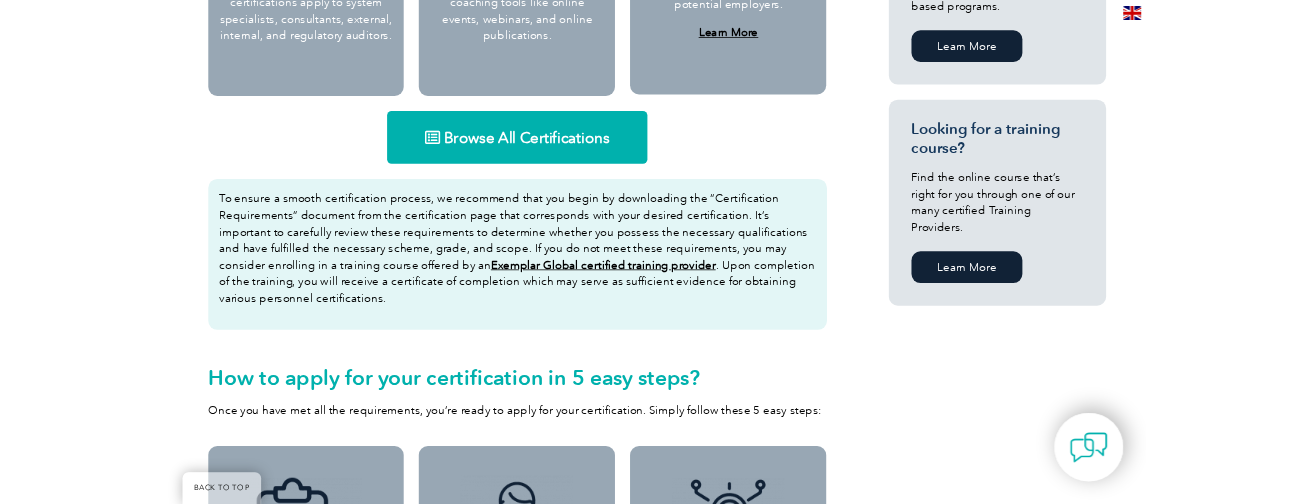scroll, scrollTop: 1254, scrollLeft: 0, axis: vertical 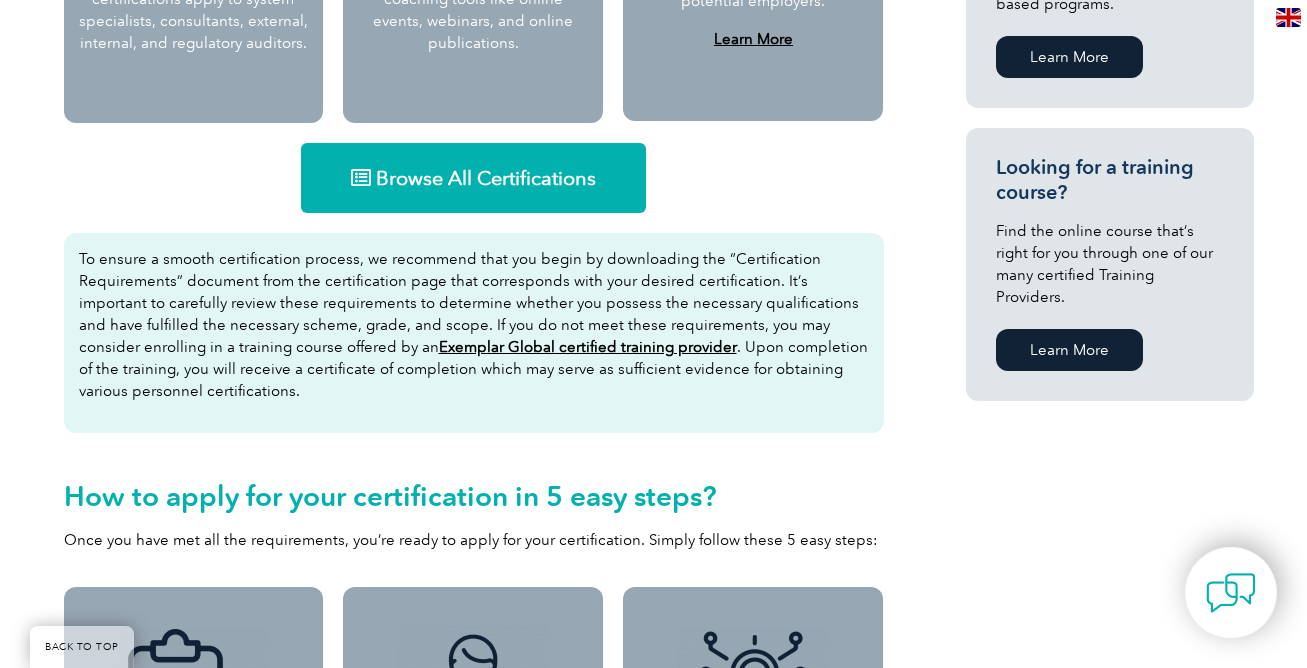 click on "Browse All Certifications" at bounding box center (486, 178) 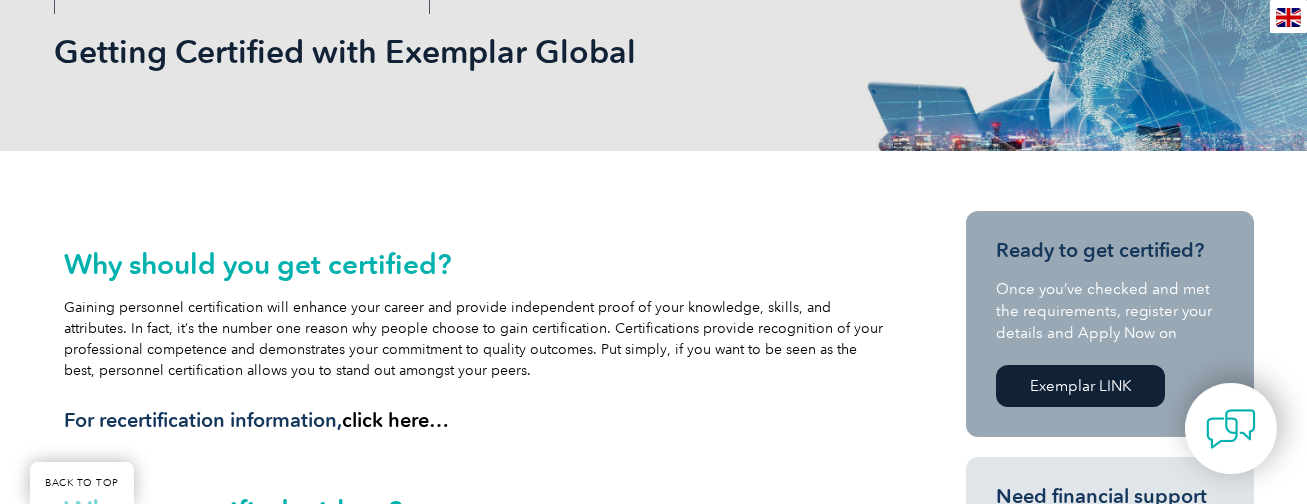 scroll, scrollTop: 225, scrollLeft: 0, axis: vertical 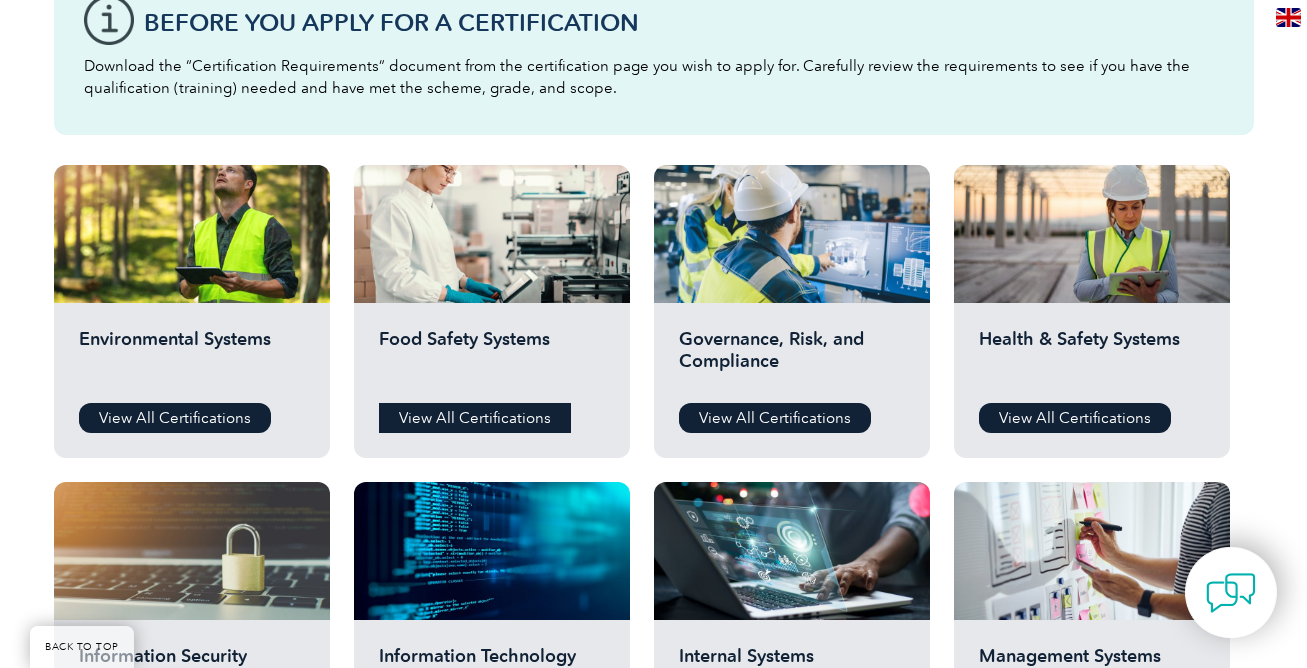 click on "View All Certifications" at bounding box center [475, 418] 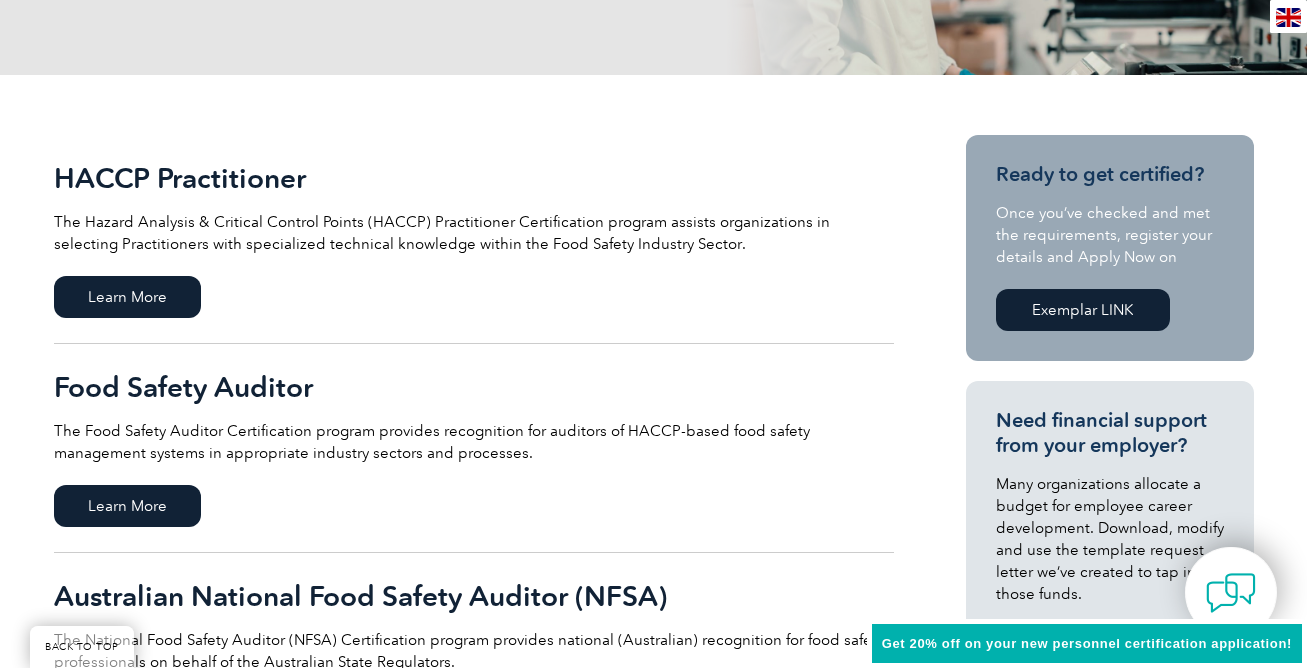 scroll, scrollTop: 476, scrollLeft: 0, axis: vertical 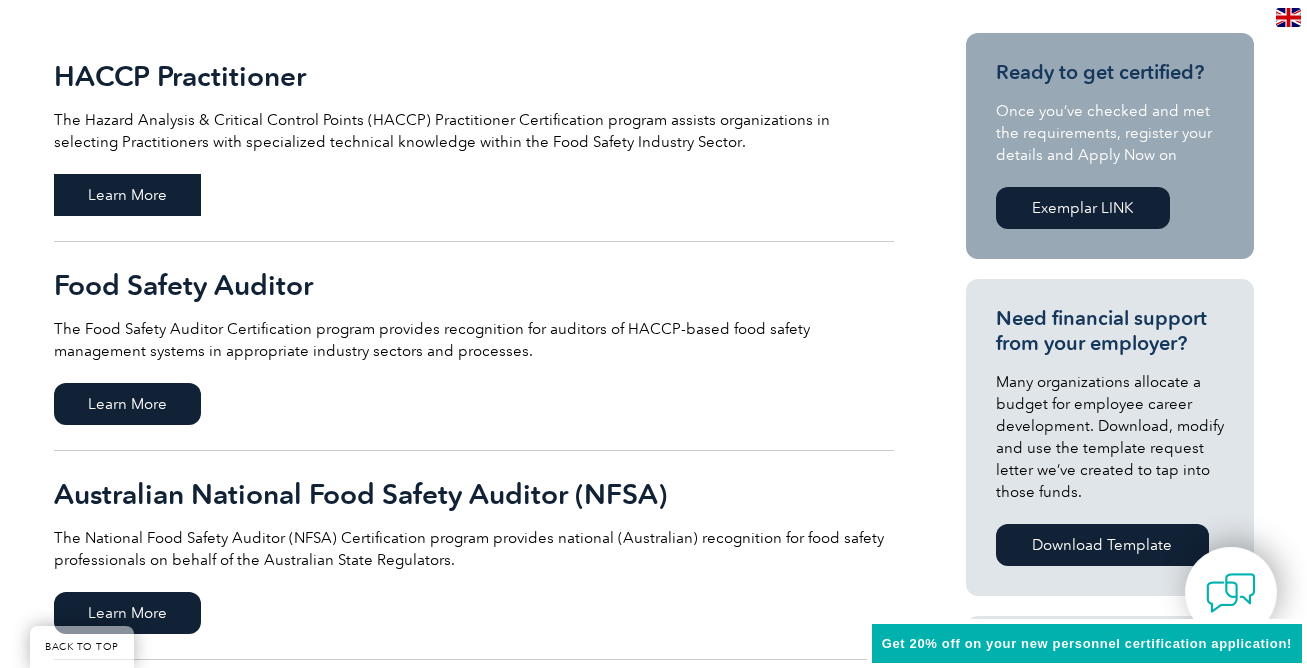 click on "Learn More" at bounding box center [127, 195] 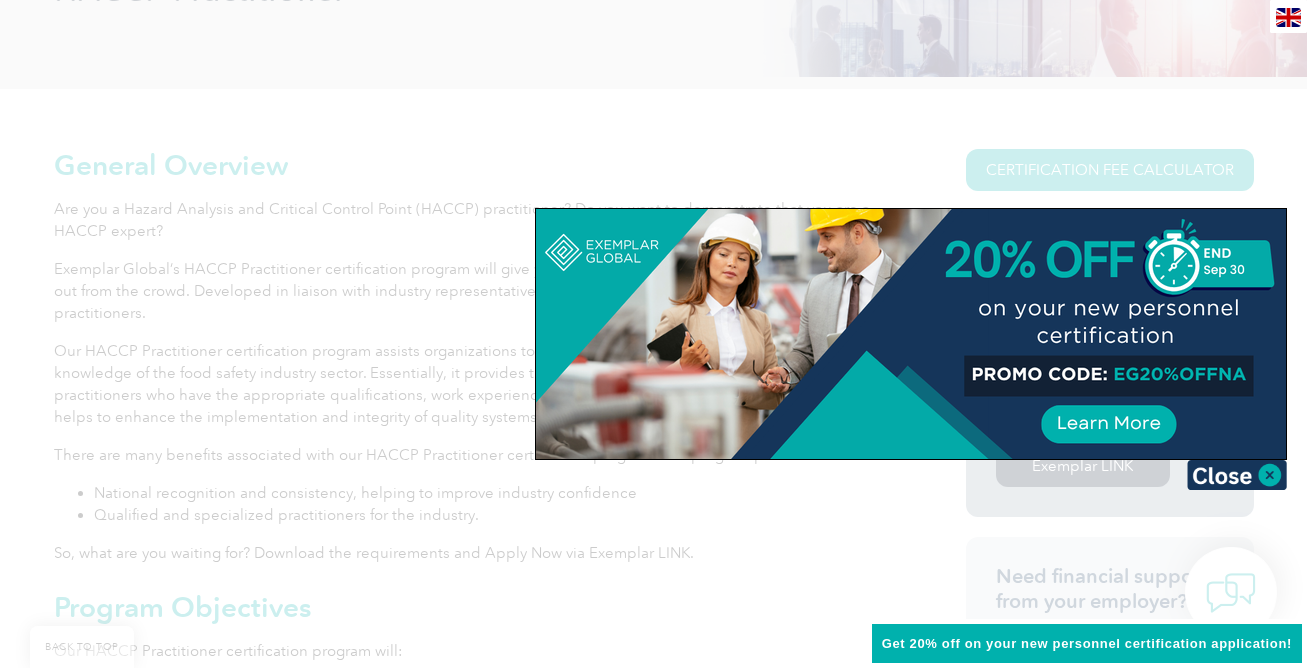 scroll, scrollTop: 366, scrollLeft: 0, axis: vertical 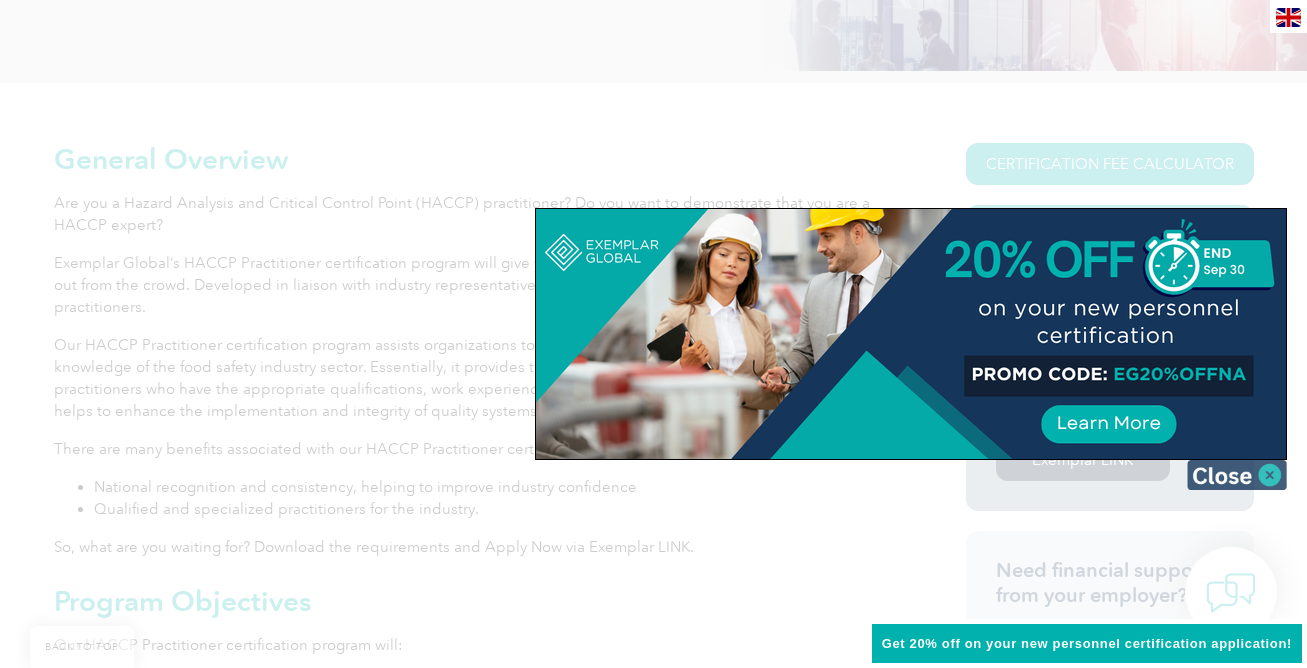 click at bounding box center (1237, 475) 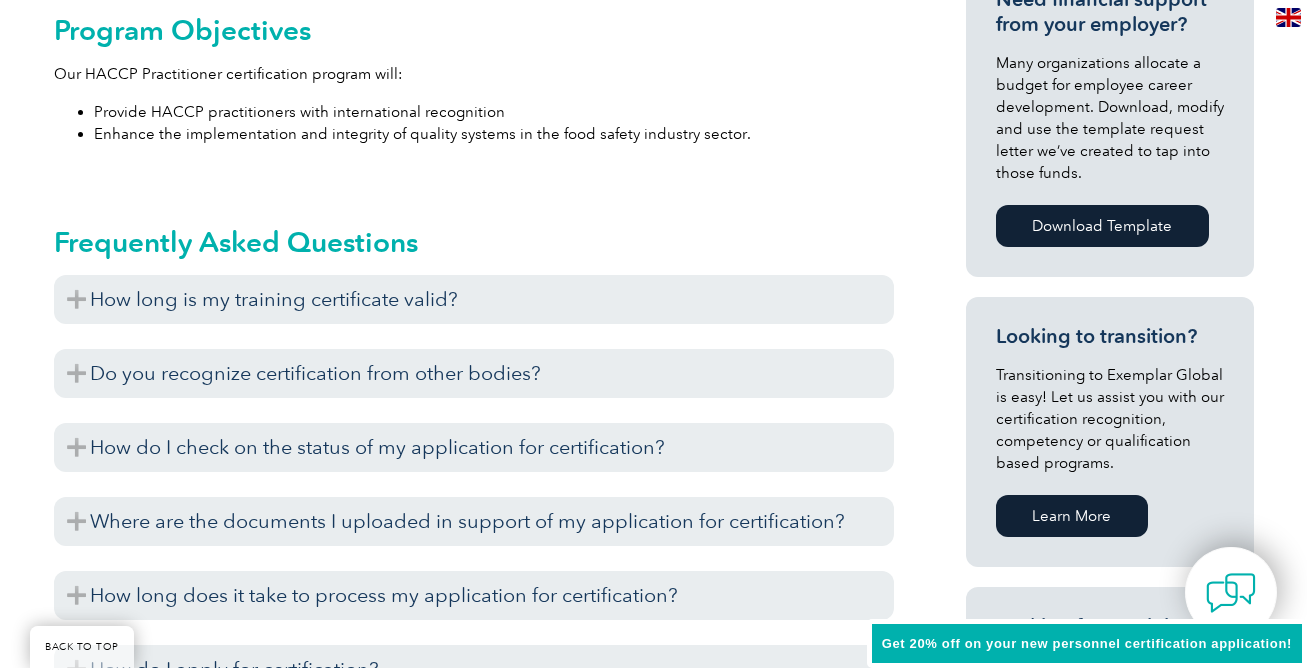 scroll, scrollTop: 936, scrollLeft: 0, axis: vertical 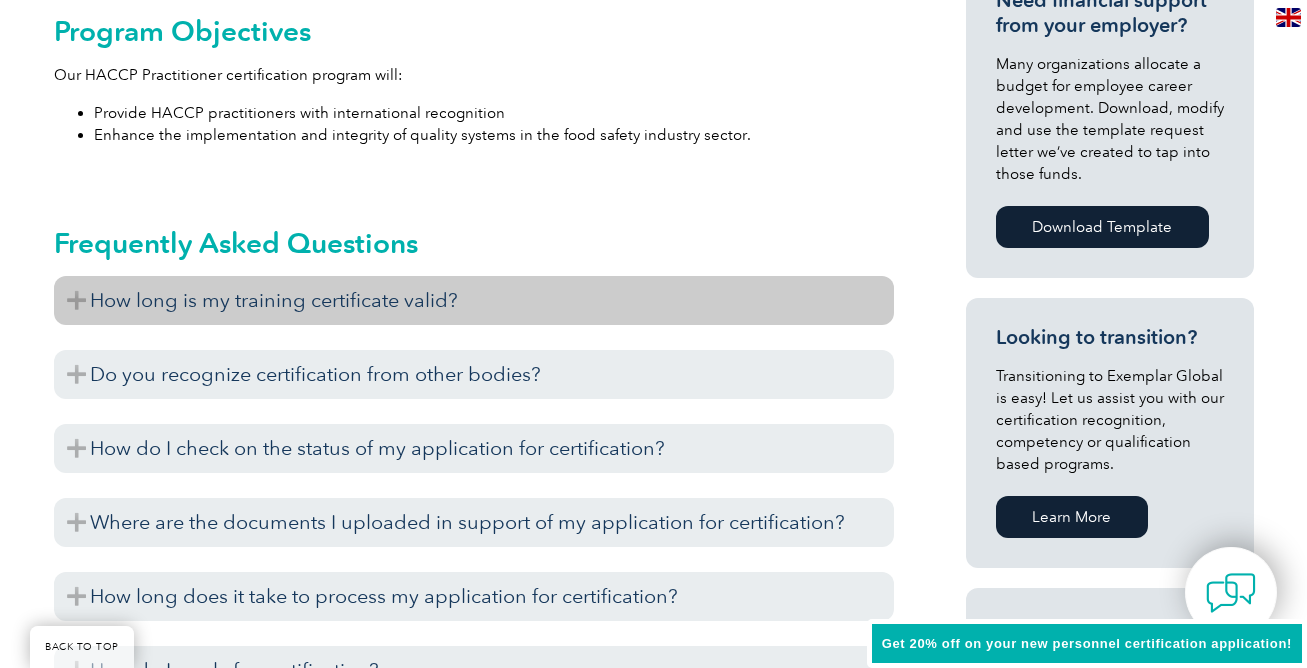 click on "How long is my training certificate valid?" at bounding box center (474, 300) 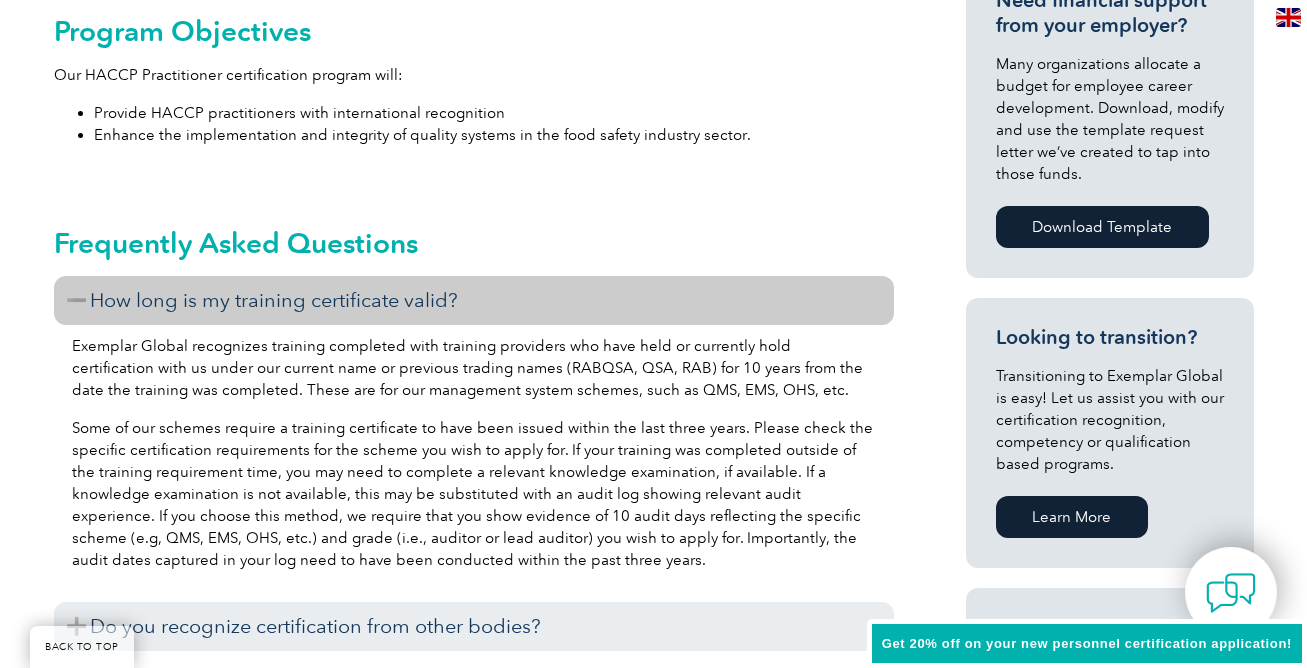 click on "How long is my training certificate valid?" at bounding box center [474, 300] 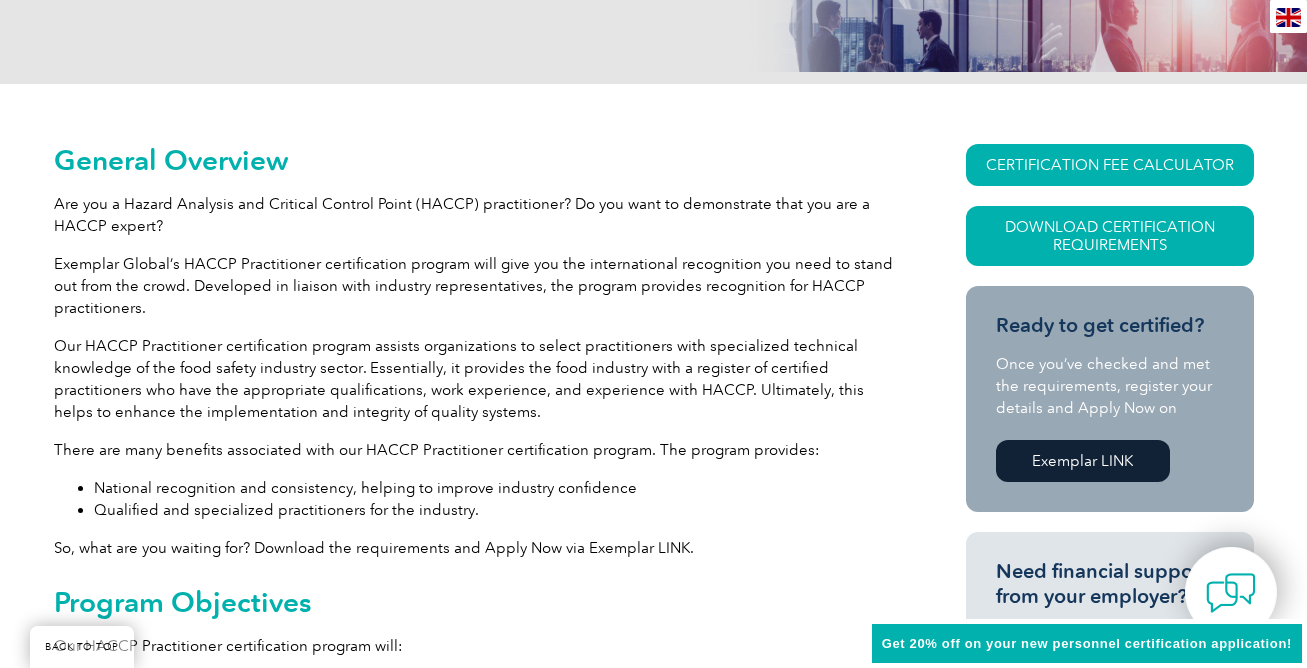 scroll, scrollTop: 339, scrollLeft: 0, axis: vertical 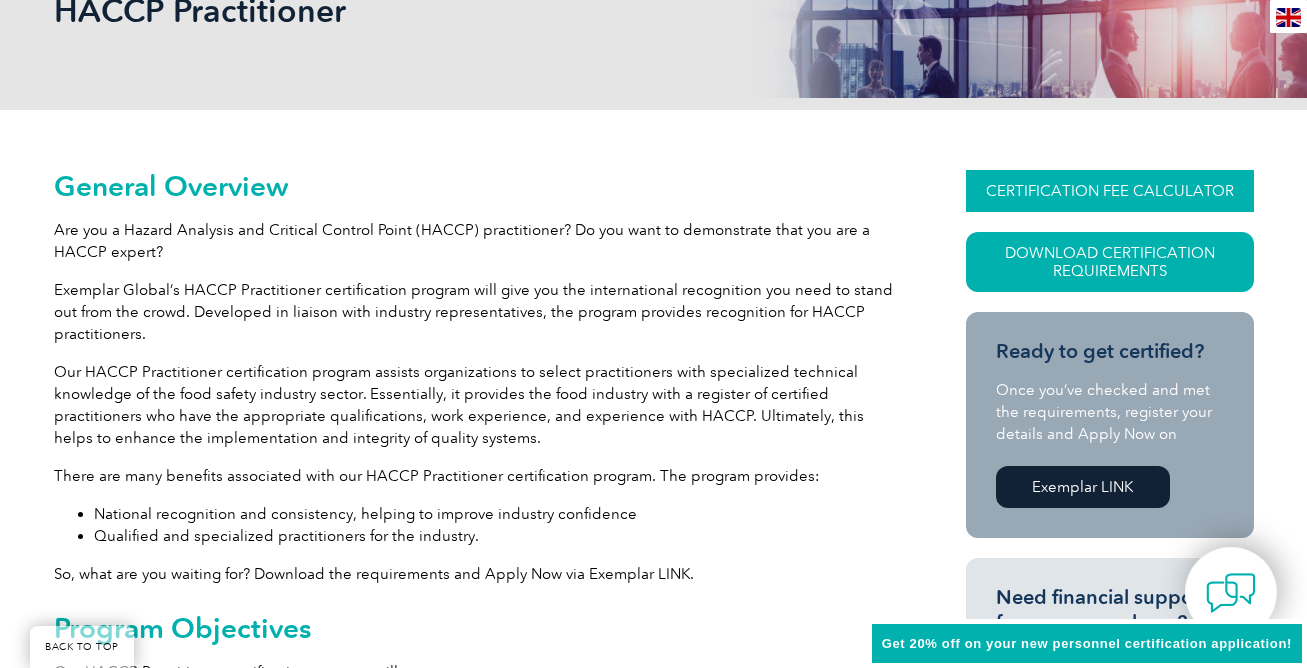 click on "CERTIFICATION FEE CALCULATOR" at bounding box center (1110, 191) 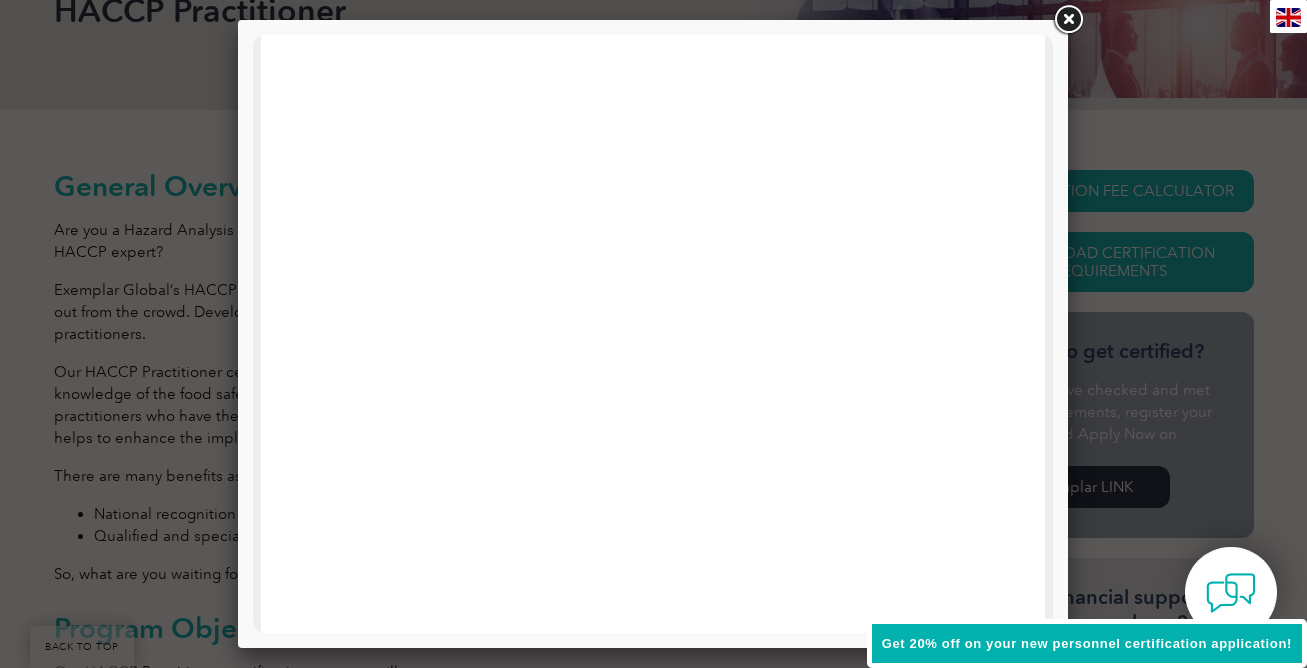 scroll, scrollTop: 956, scrollLeft: 0, axis: vertical 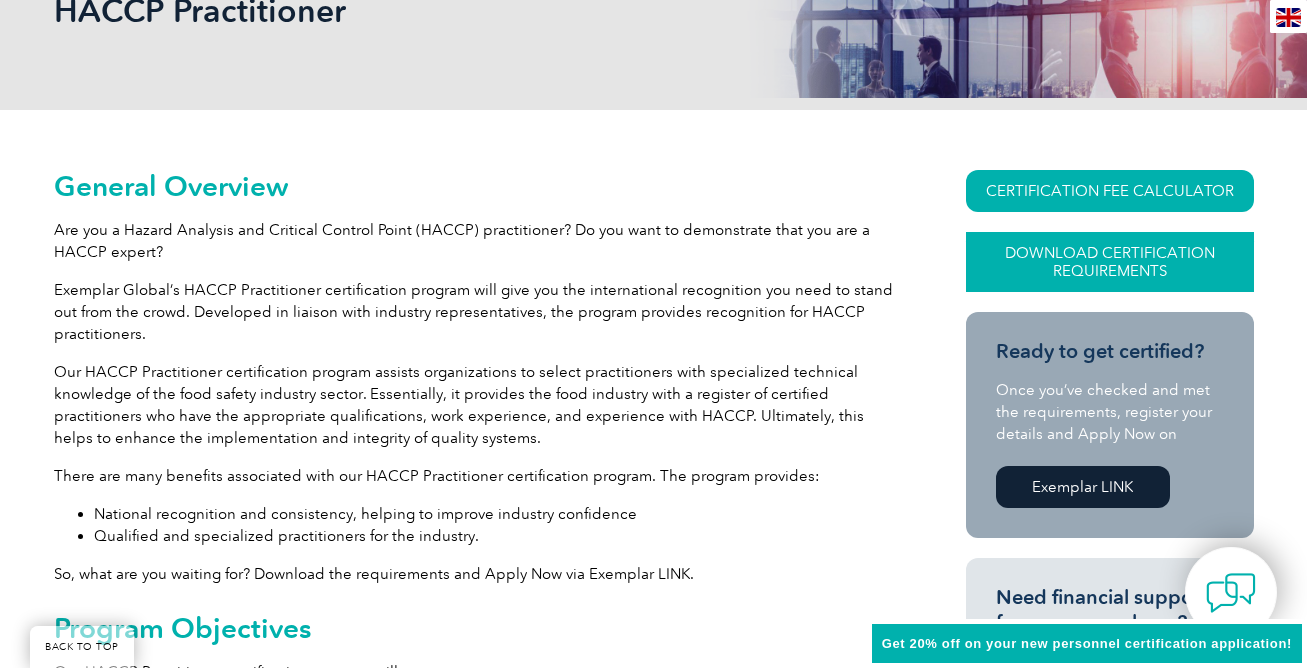 click on "Download Certification Requirements" at bounding box center [1110, 262] 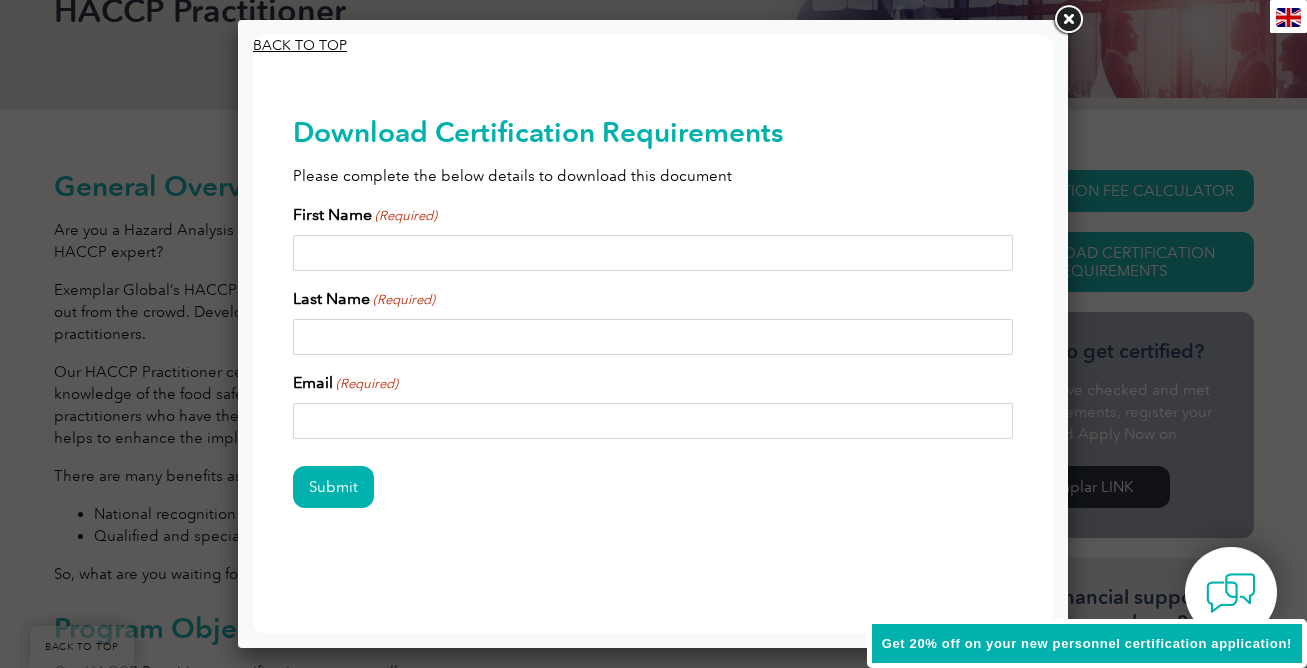 scroll, scrollTop: 0, scrollLeft: 0, axis: both 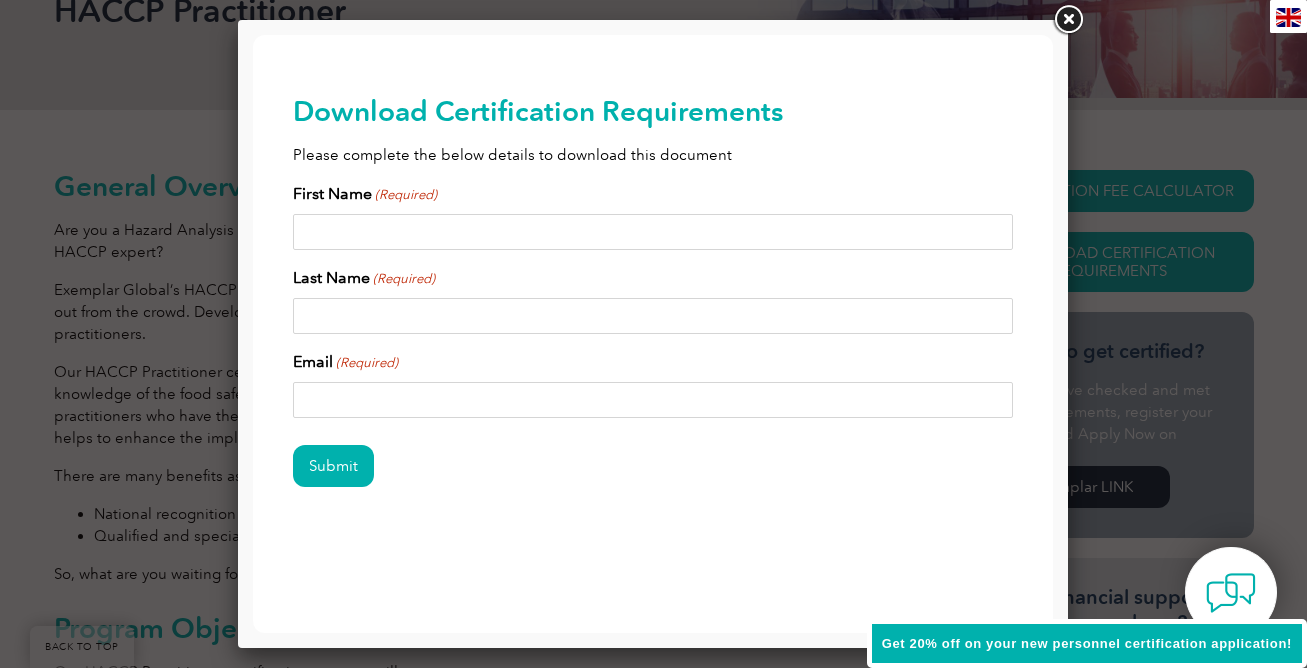 click on "First Name (Required)" at bounding box center [653, 232] 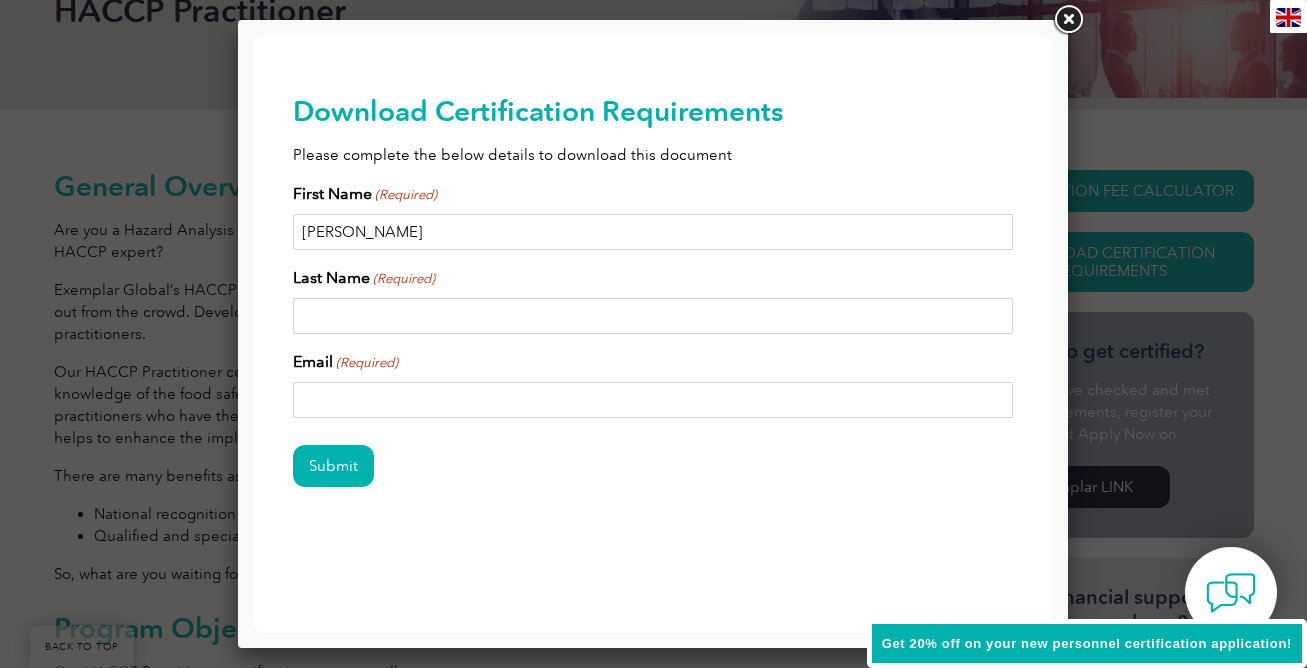 type on "[PERSON_NAME]" 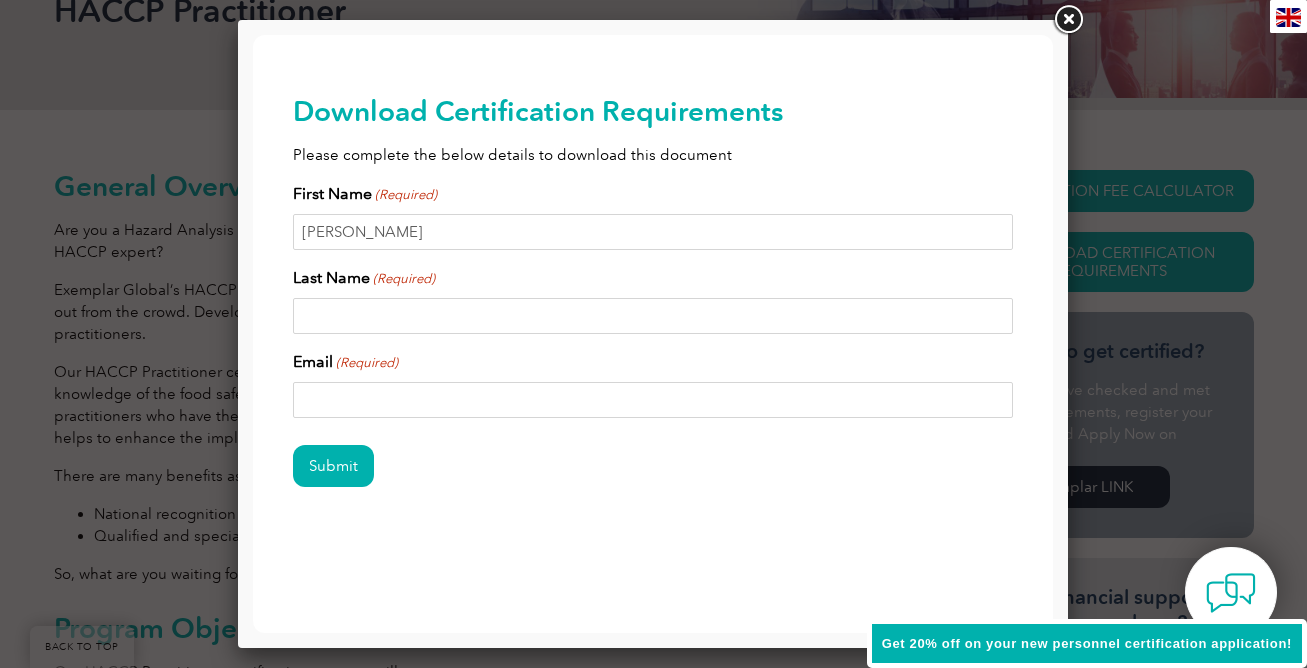 click on "Last Name (Required)" at bounding box center [653, 316] 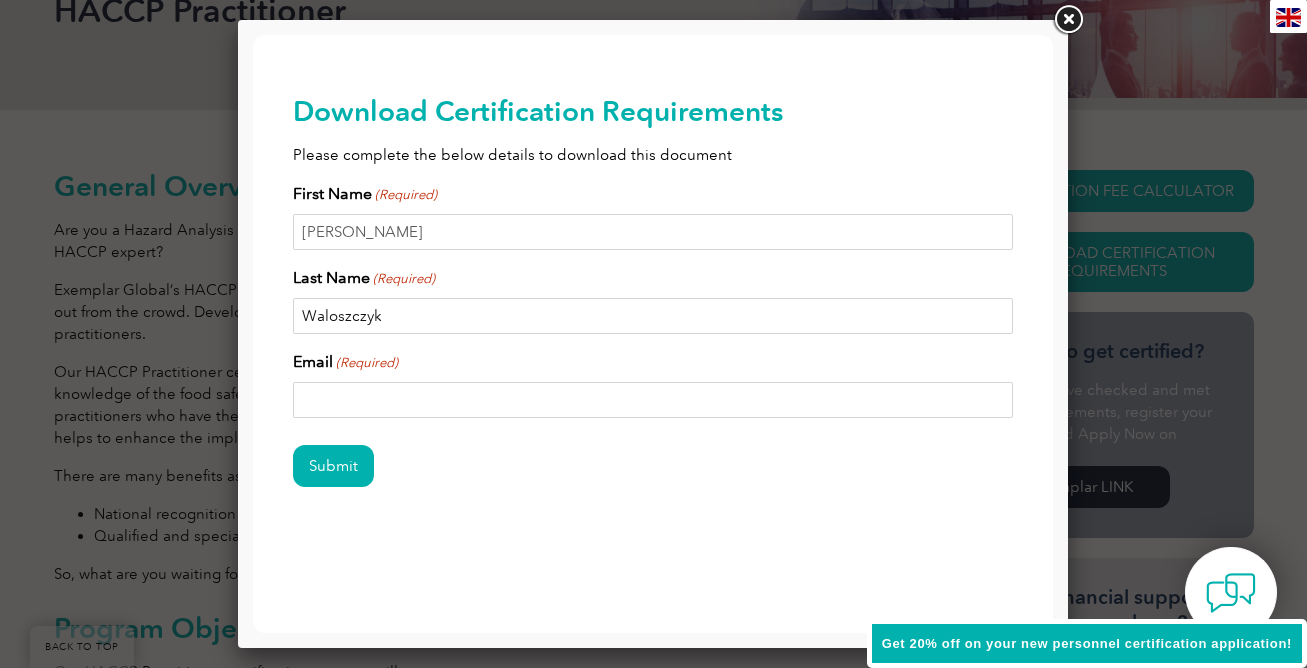 type on "Waloszczyk" 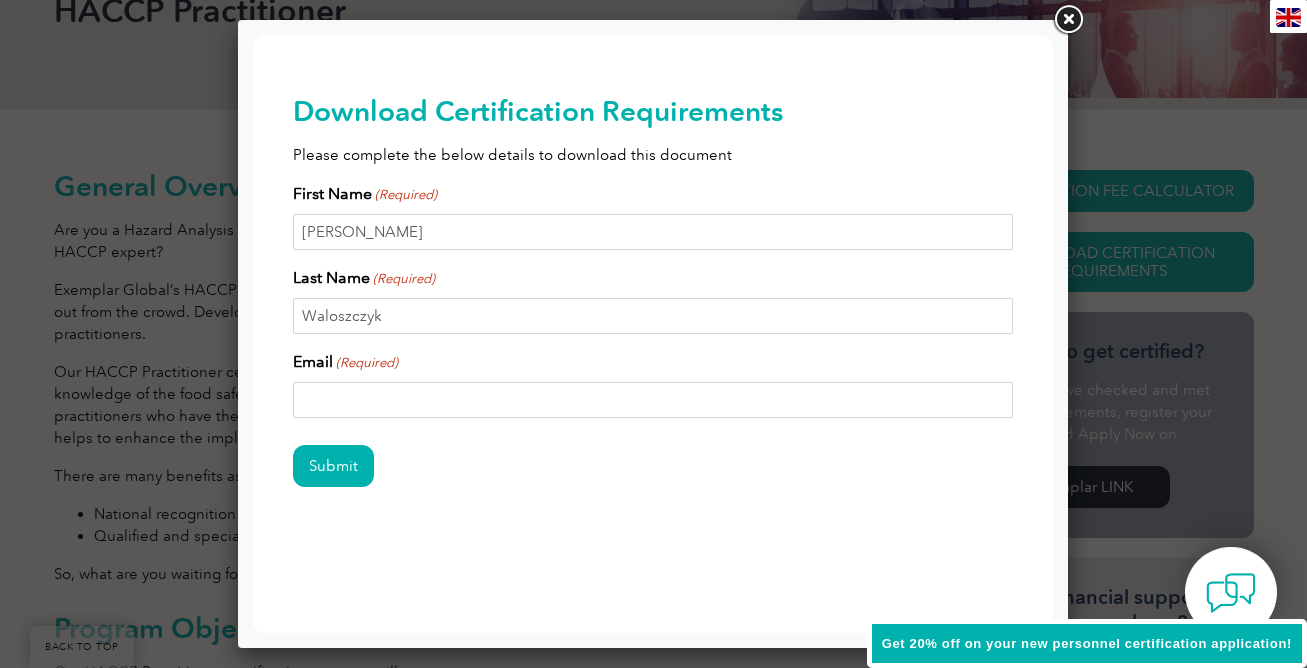 click on "Email (Required)" at bounding box center (653, 400) 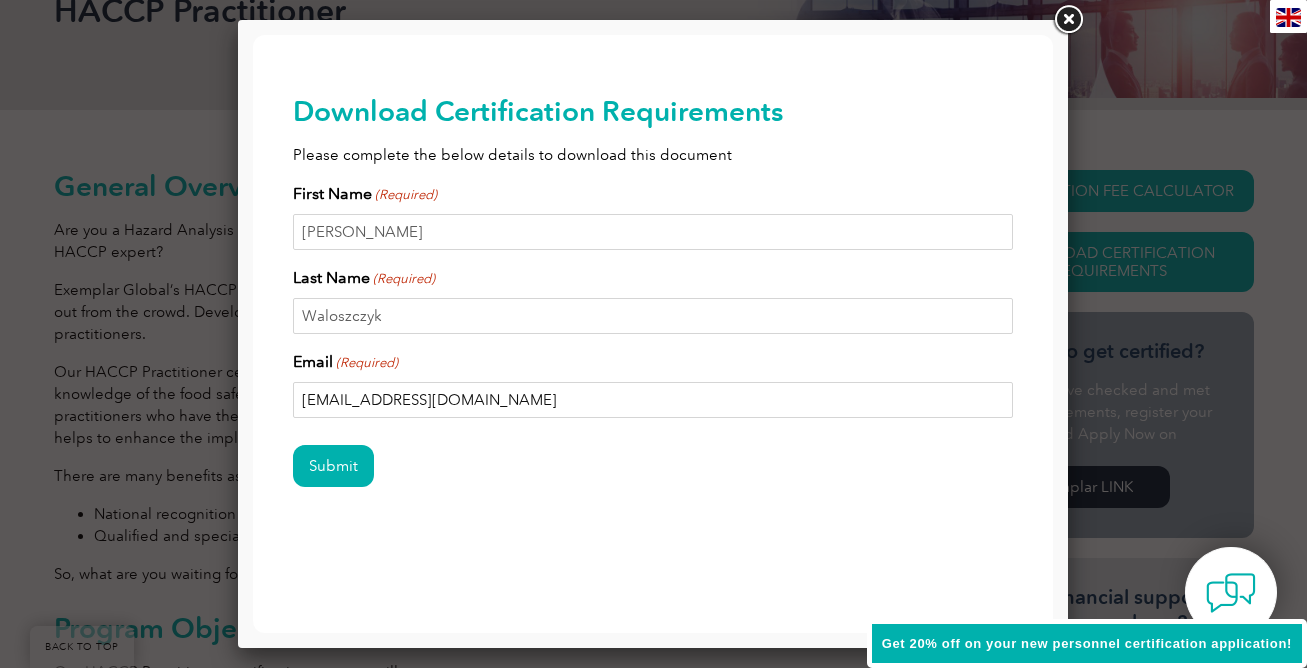 type on "[EMAIL_ADDRESS][DOMAIN_NAME]" 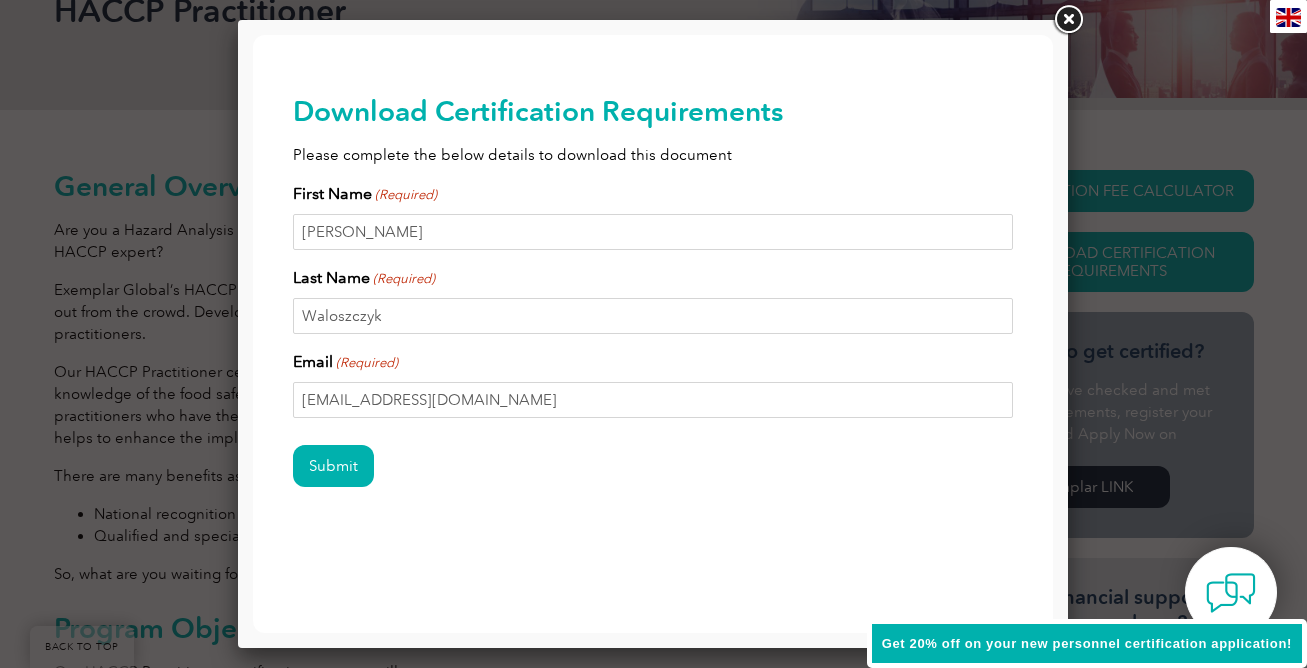 click on "Download Certification Requirements   Please complete the below details to download this document     First Name (Required) [PERSON_NAME] Last Name (Required) Waloszczyk Email (Required)   [EMAIL_ADDRESS][DOMAIN_NAME]       Submit                         Δ" at bounding box center (653, 323) 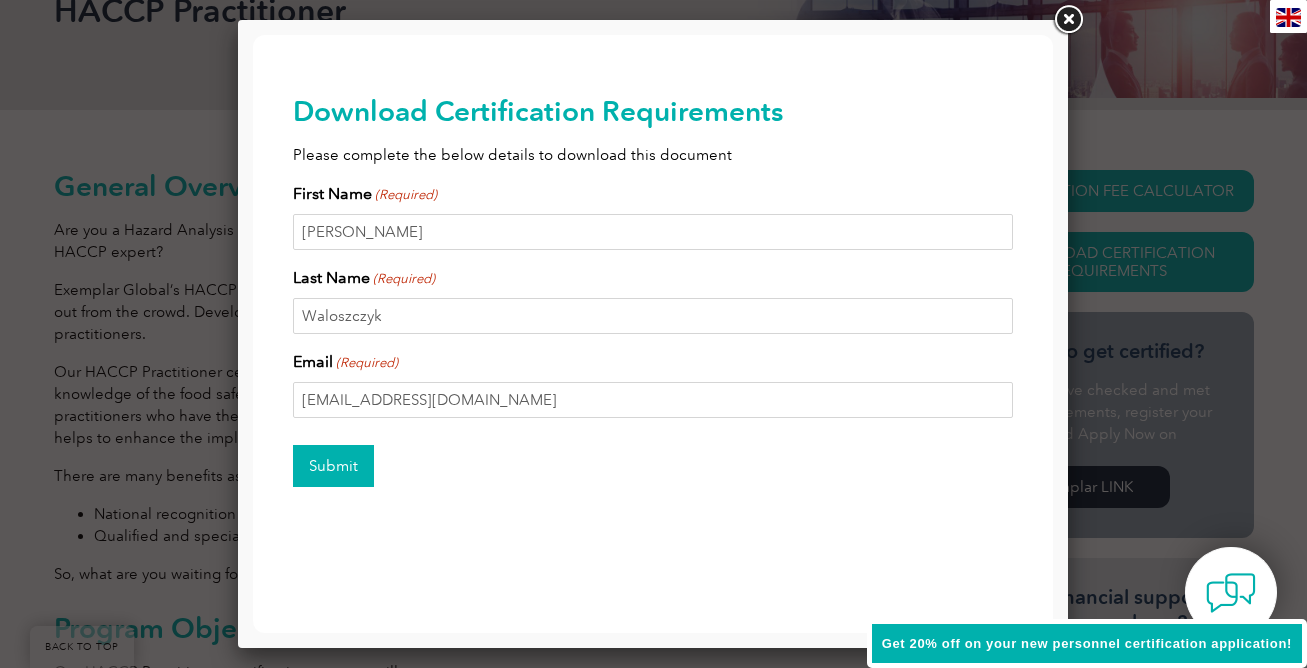 click on "Submit" at bounding box center [333, 466] 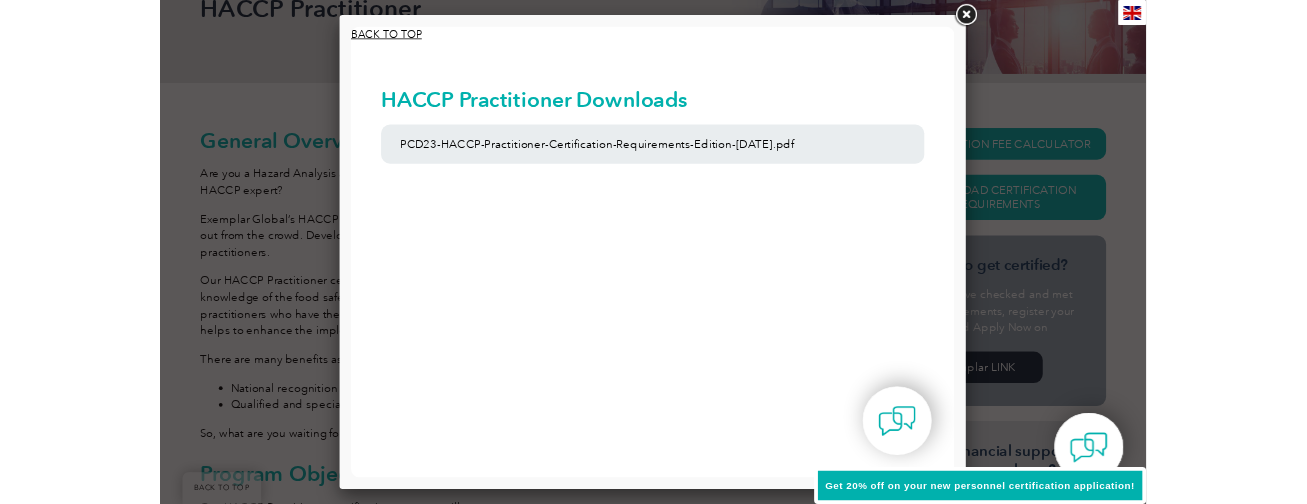 scroll, scrollTop: 0, scrollLeft: 0, axis: both 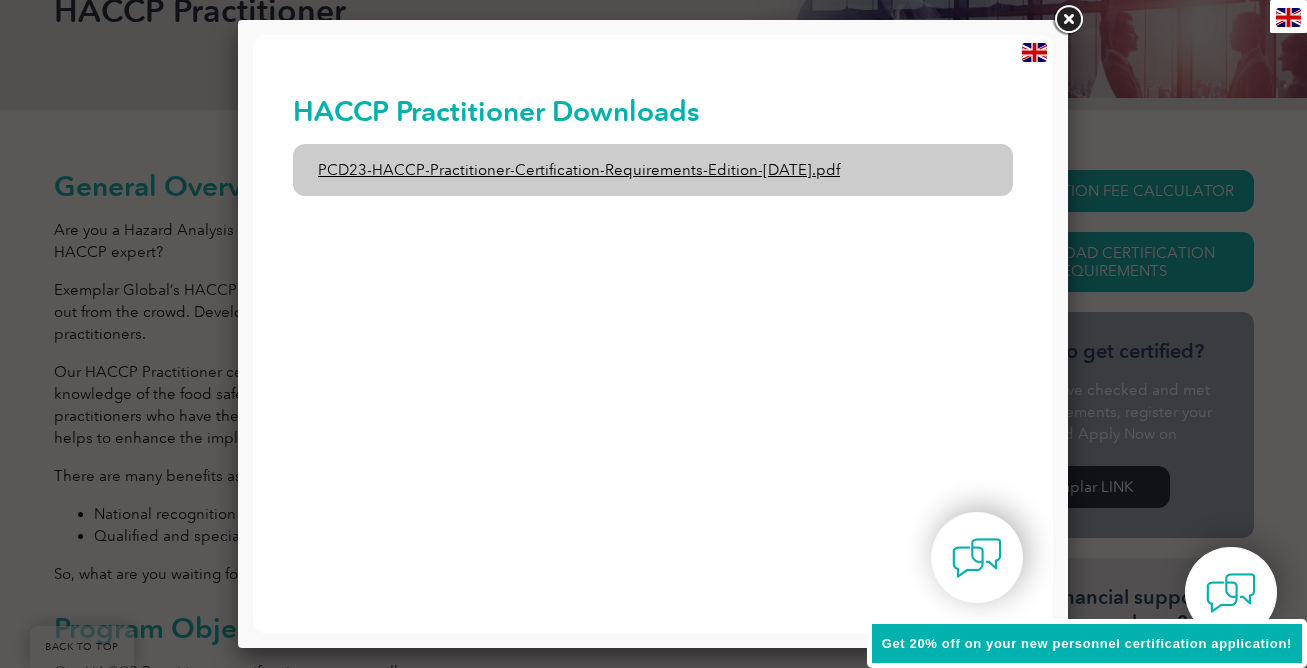 click on "PCD23-HACCP-Practitioner-Certification-Requirements-Edition-[DATE].pdf" at bounding box center (653, 170) 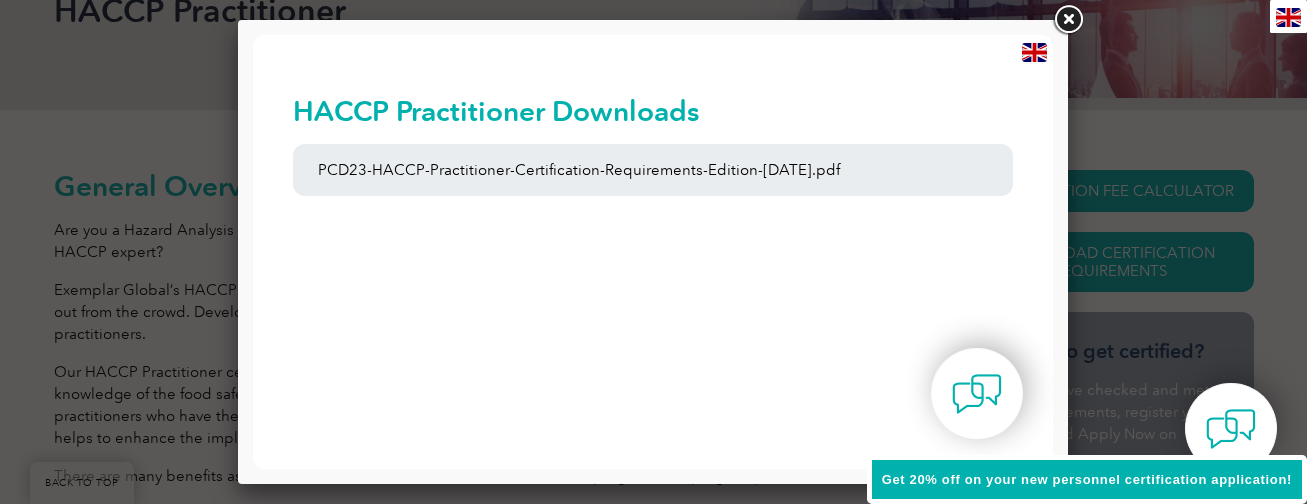 click at bounding box center [1068, 20] 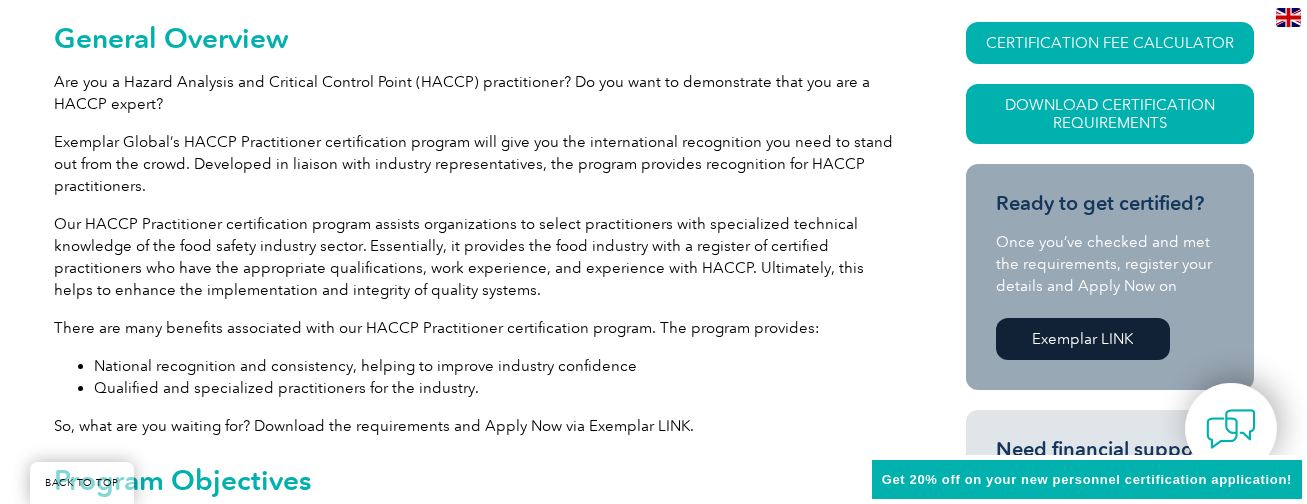 scroll, scrollTop: 0, scrollLeft: 0, axis: both 